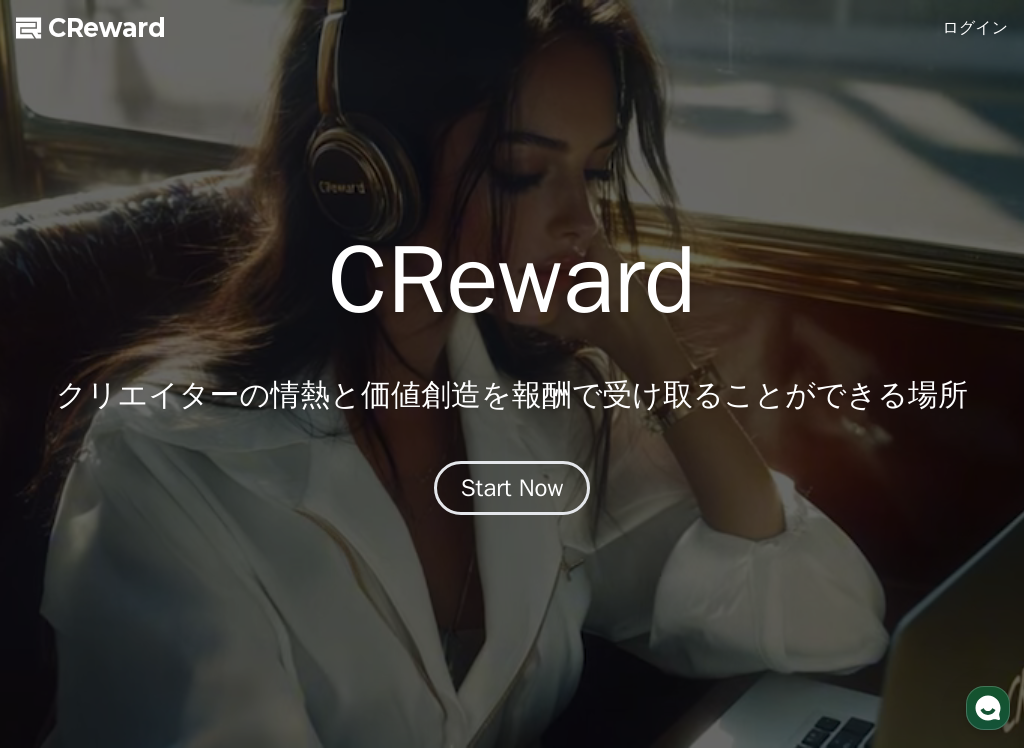 scroll, scrollTop: 0, scrollLeft: 0, axis: both 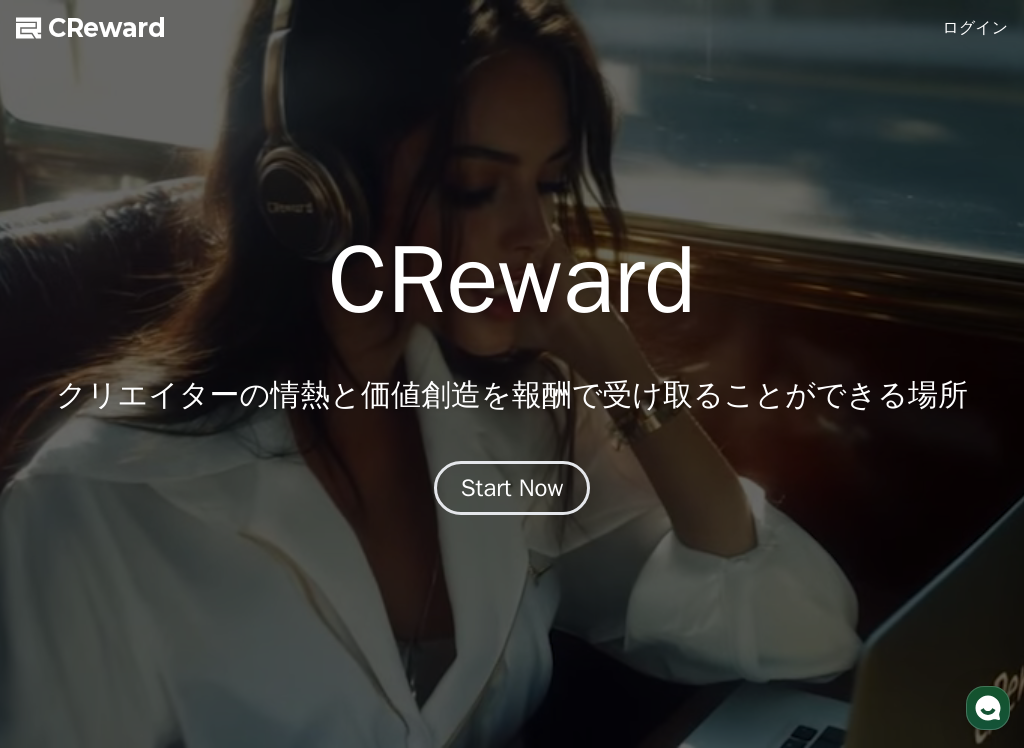 click on "Start Now" at bounding box center [512, 488] 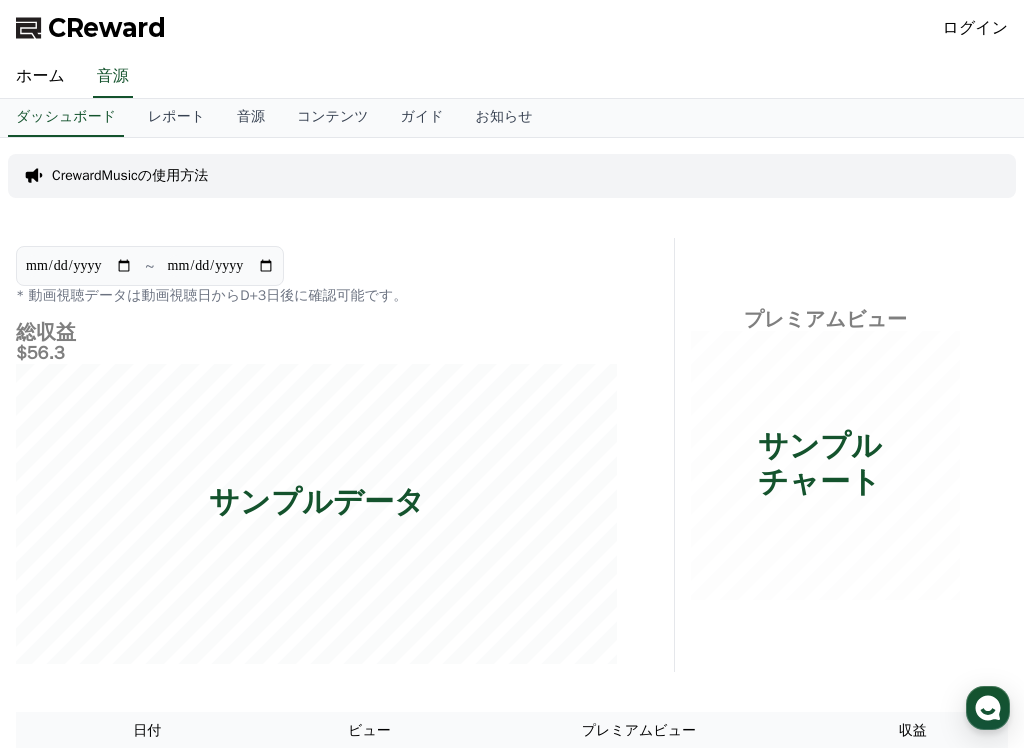 click on "音源" at bounding box center (251, 118) 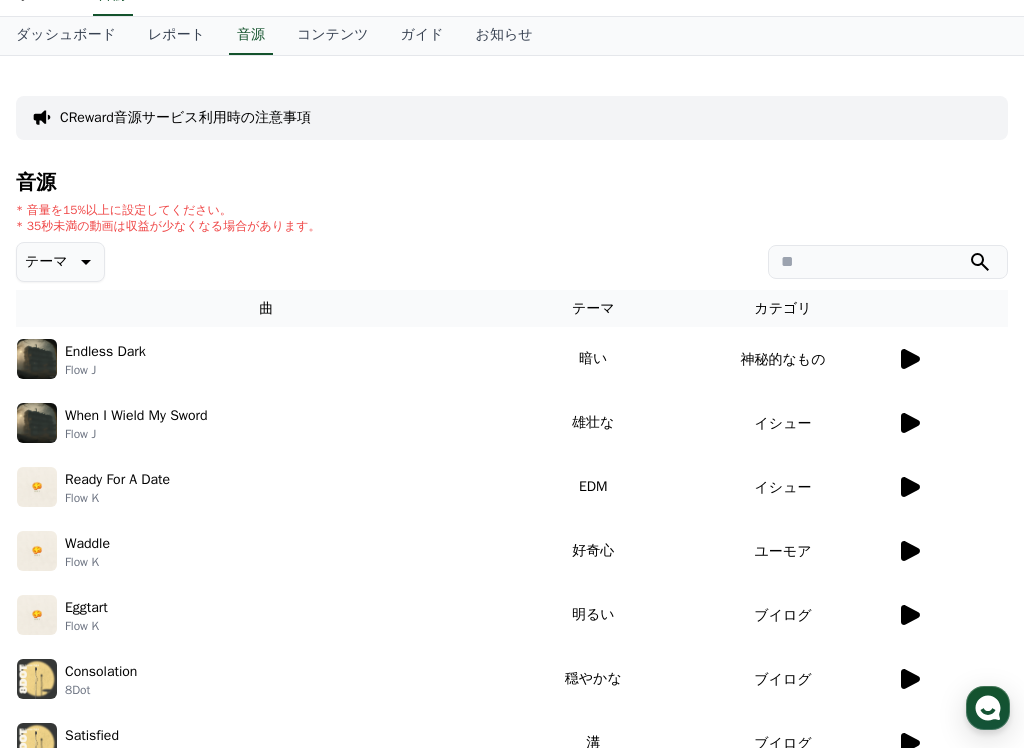 scroll, scrollTop: 87, scrollLeft: 0, axis: vertical 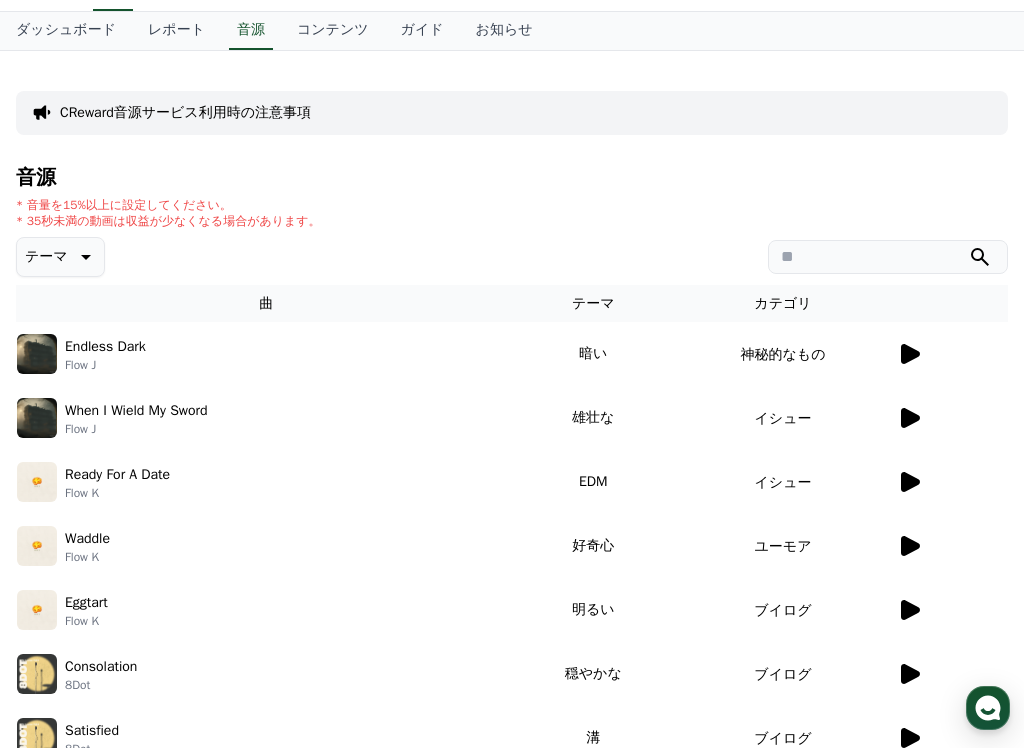 click at bounding box center (37, 482) 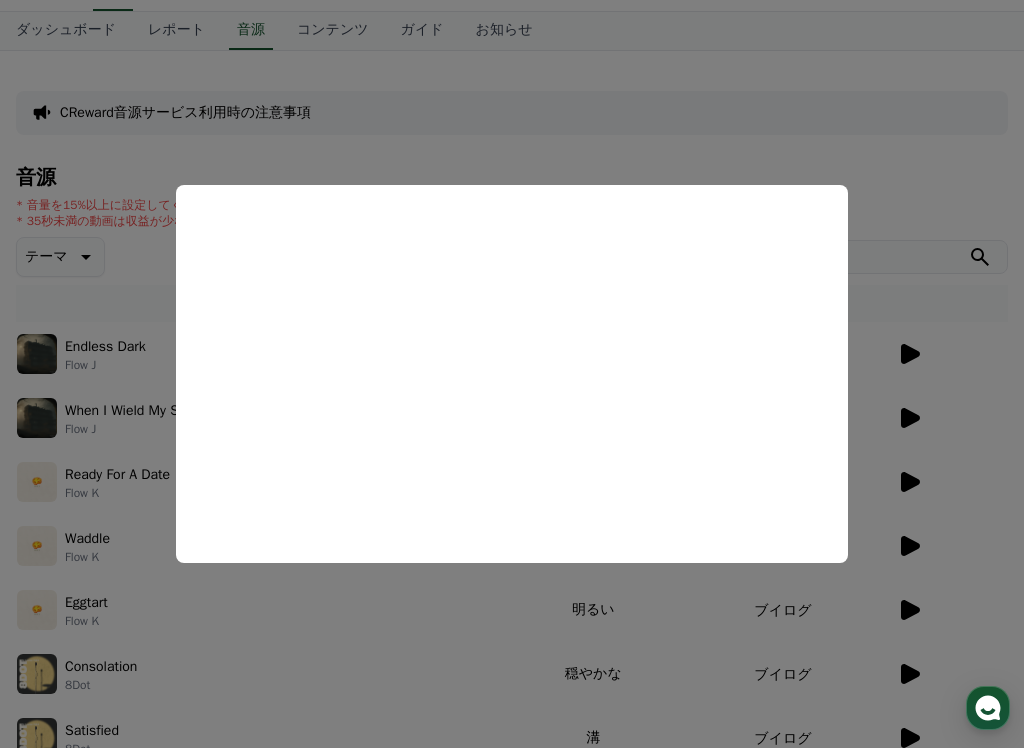 click at bounding box center (512, 374) 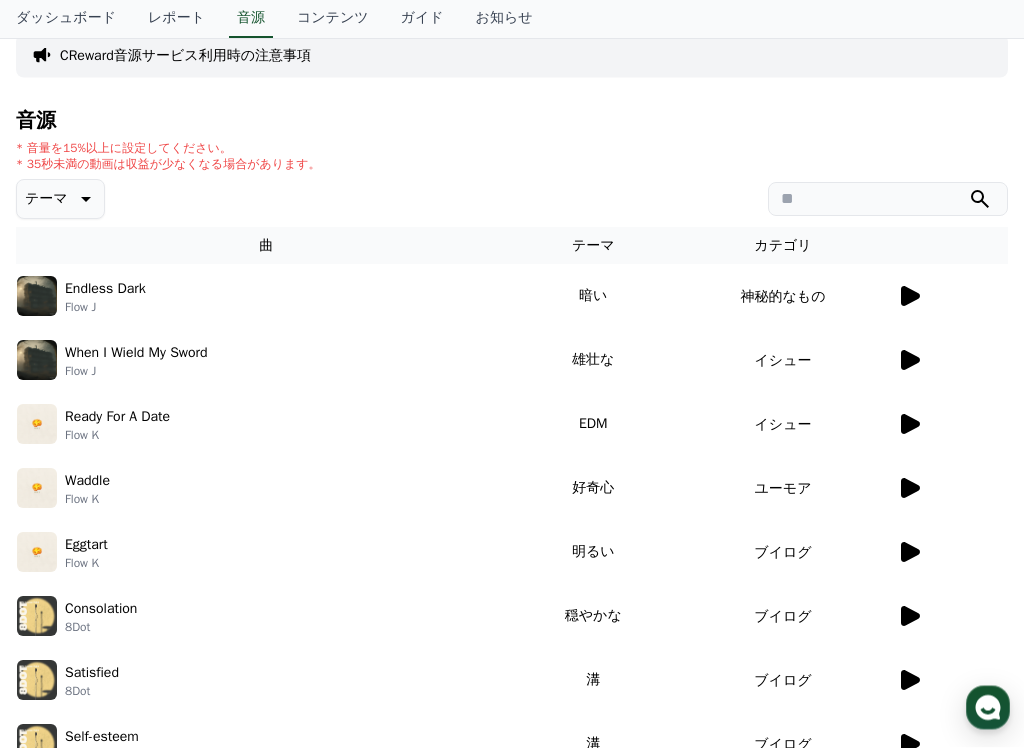 scroll, scrollTop: 148, scrollLeft: 0, axis: vertical 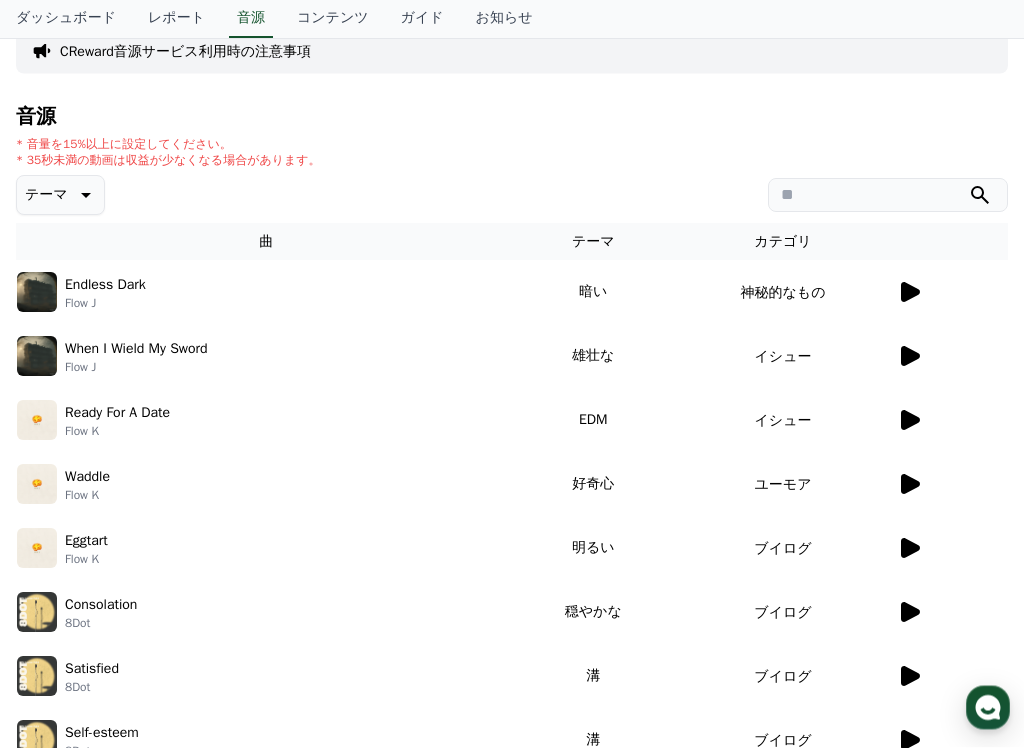 click on "Eggtart     Flow K" at bounding box center (266, 549) 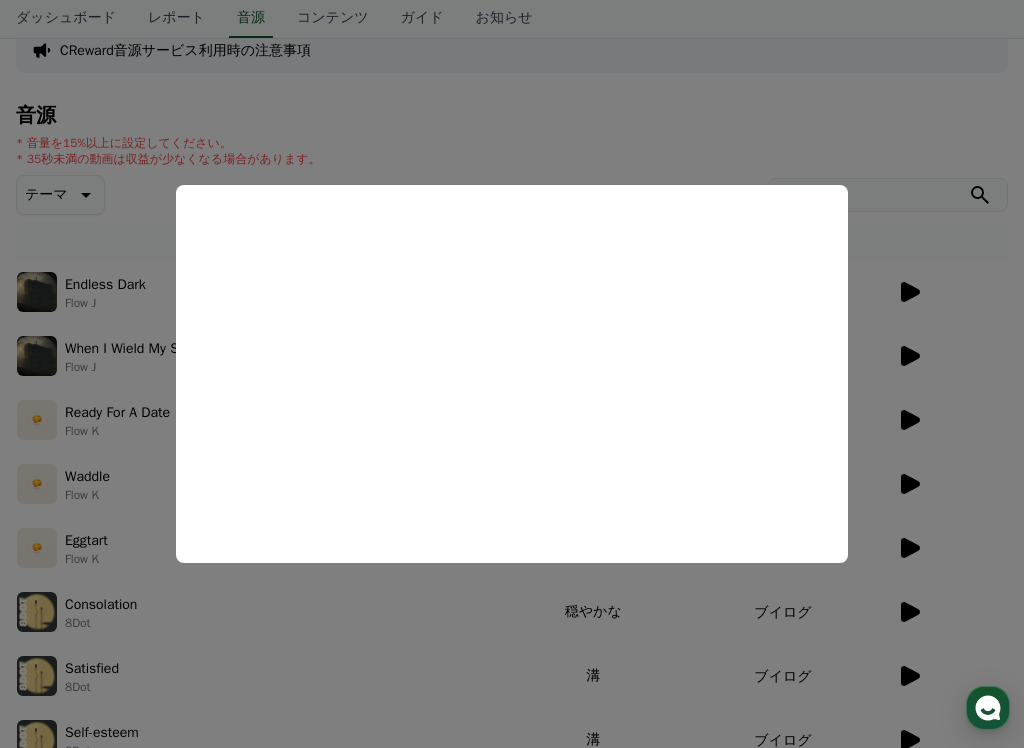 click at bounding box center [512, 374] 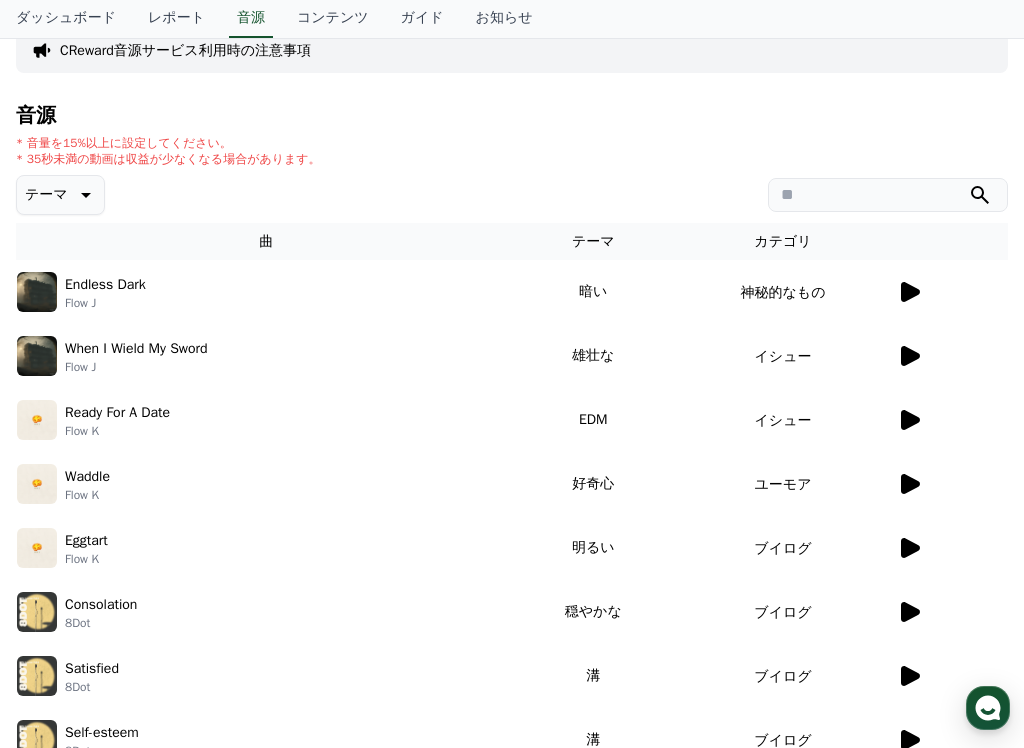click on "Satisfied     8Dot" at bounding box center [266, 676] 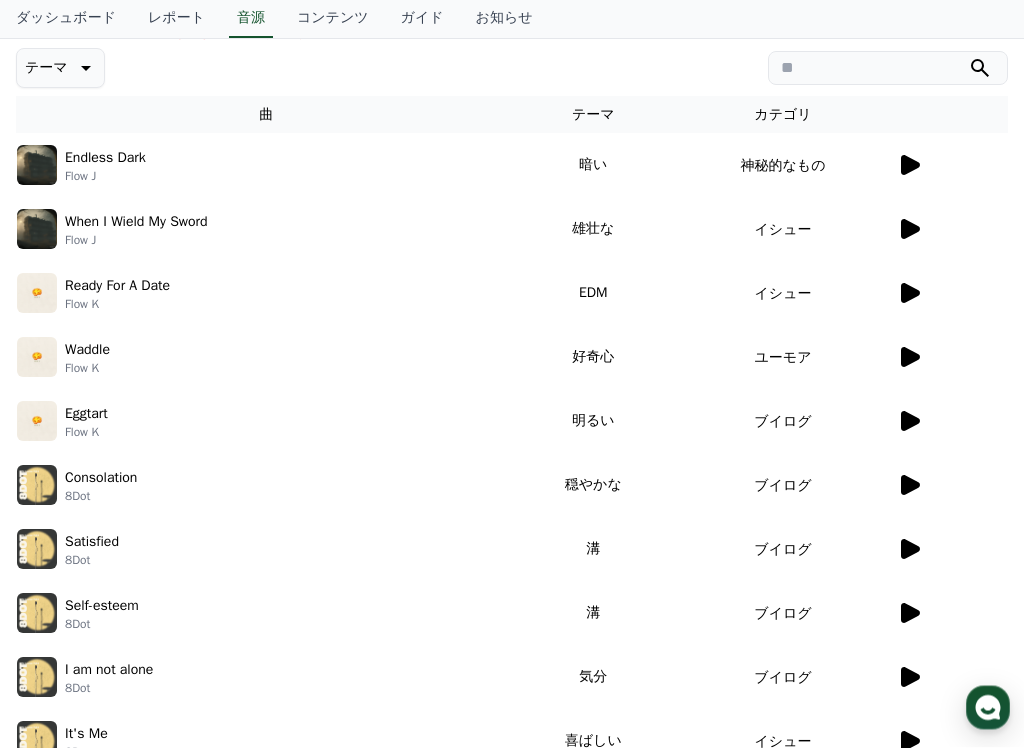 scroll, scrollTop: 274, scrollLeft: 0, axis: vertical 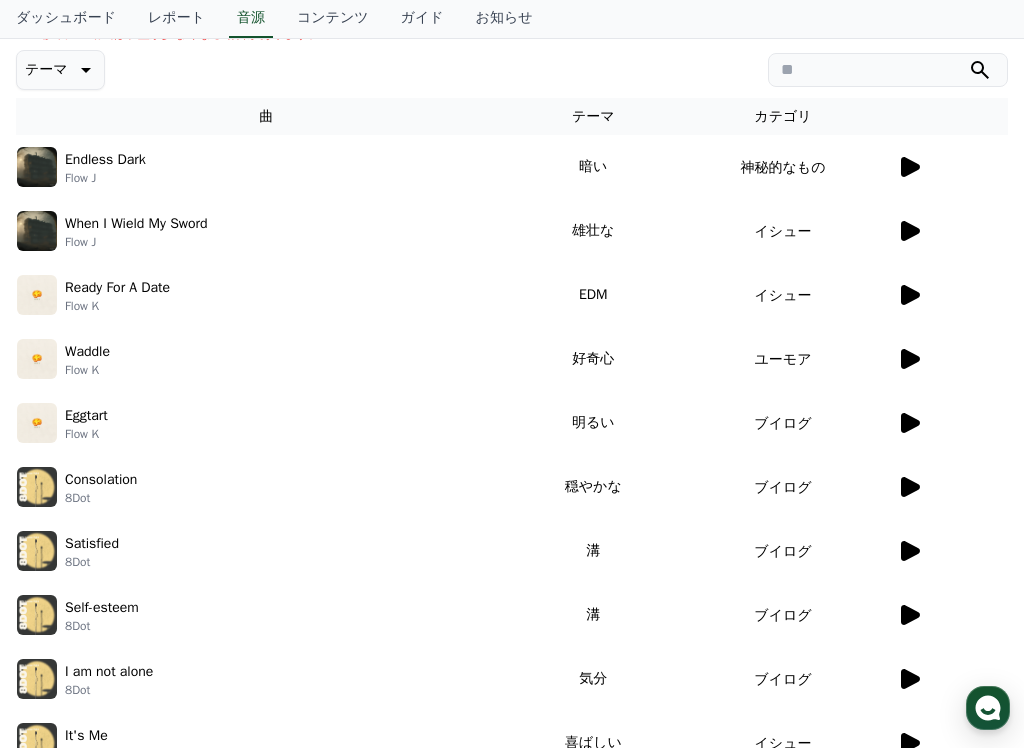 click 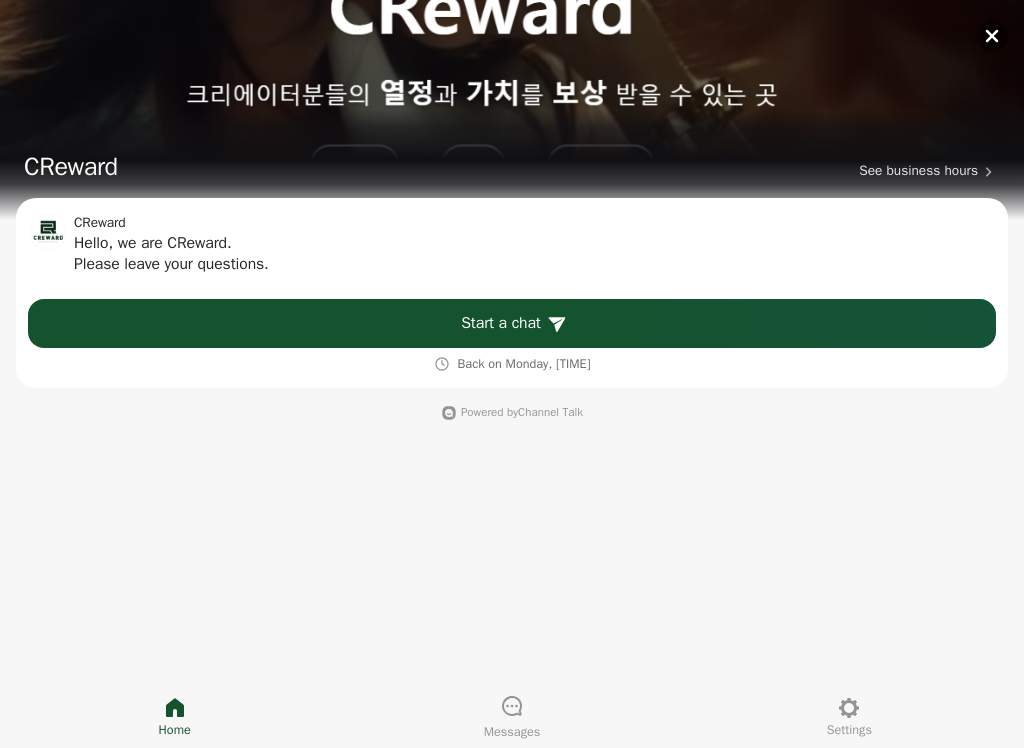 scroll, scrollTop: 197, scrollLeft: 0, axis: vertical 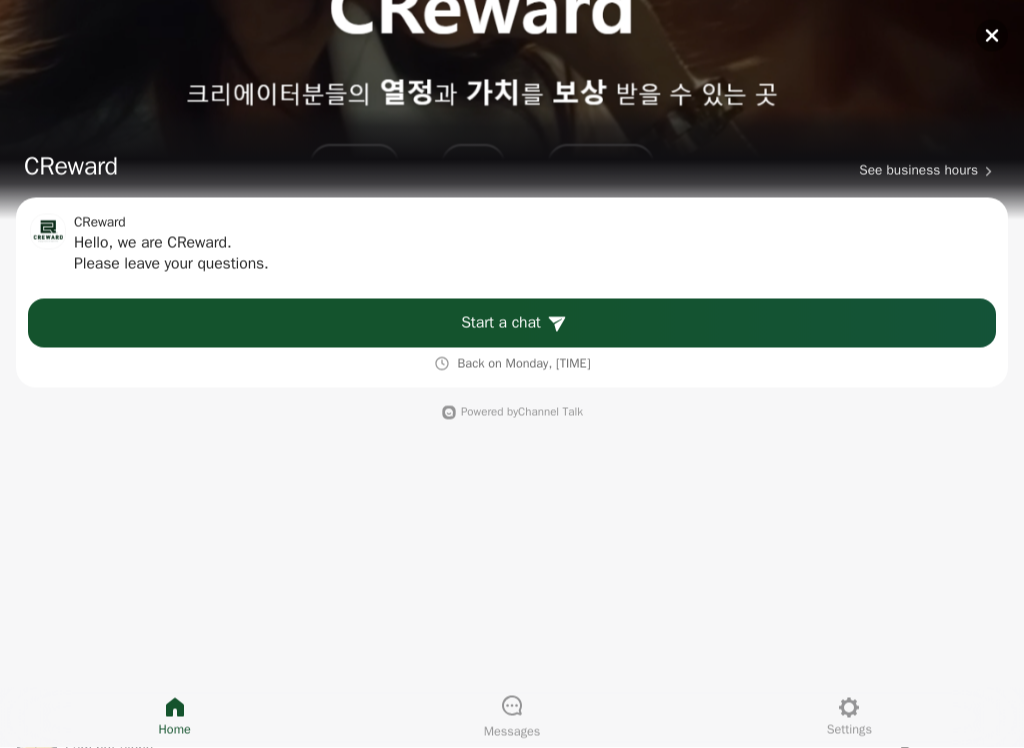 click 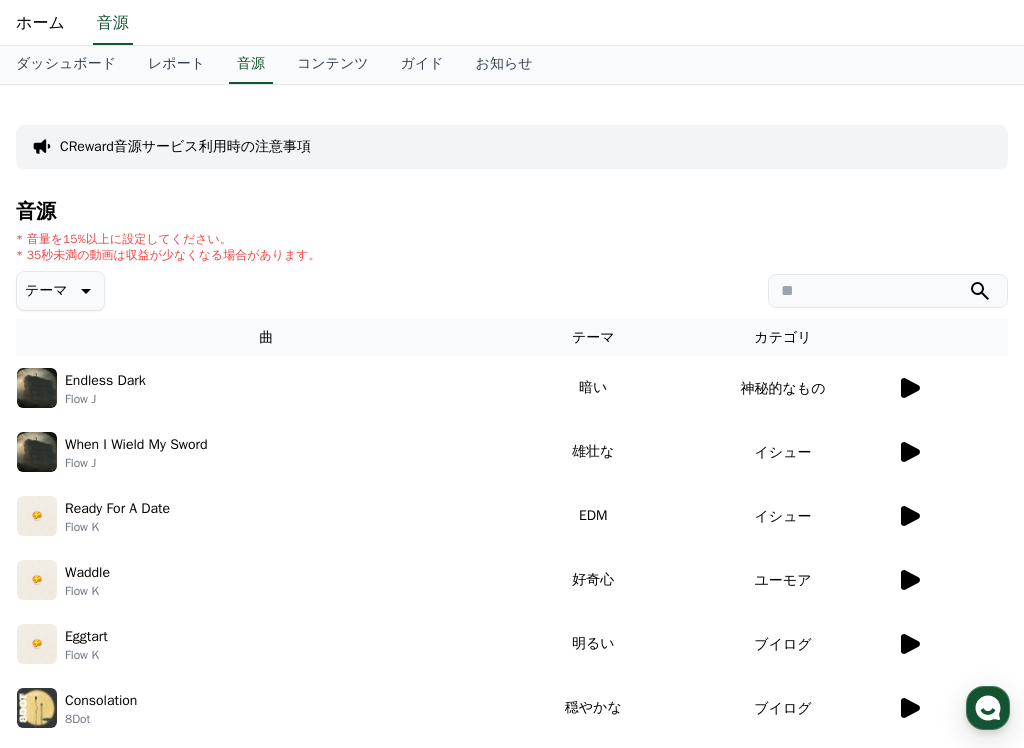 scroll, scrollTop: 52, scrollLeft: 0, axis: vertical 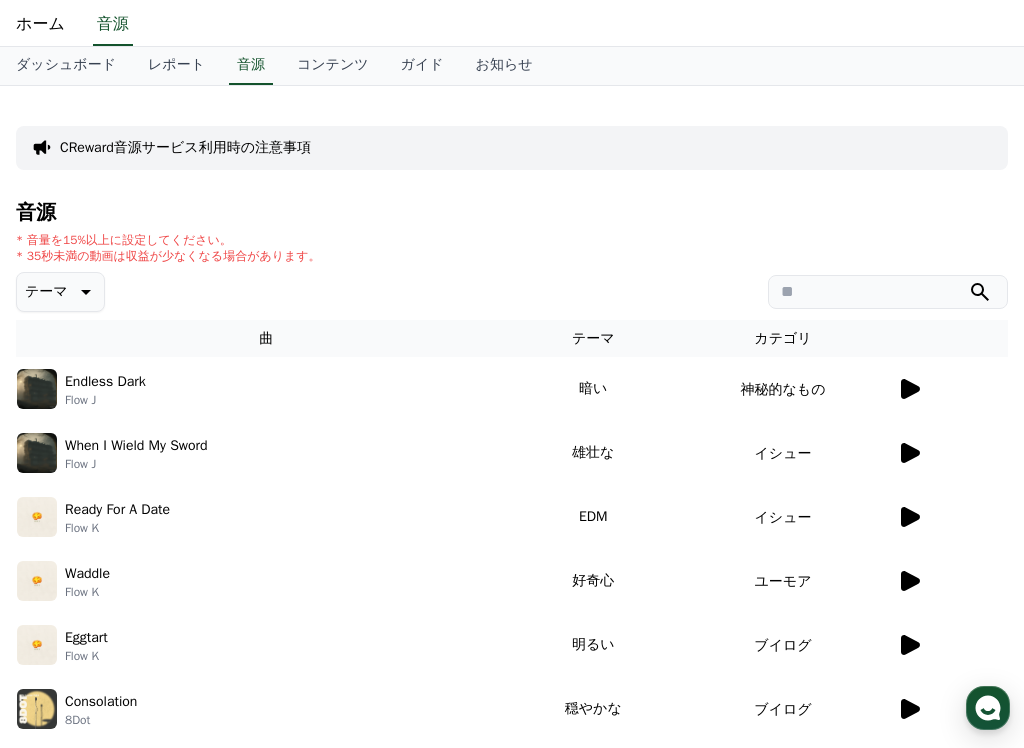 click on "ダッシュボード" at bounding box center (66, 66) 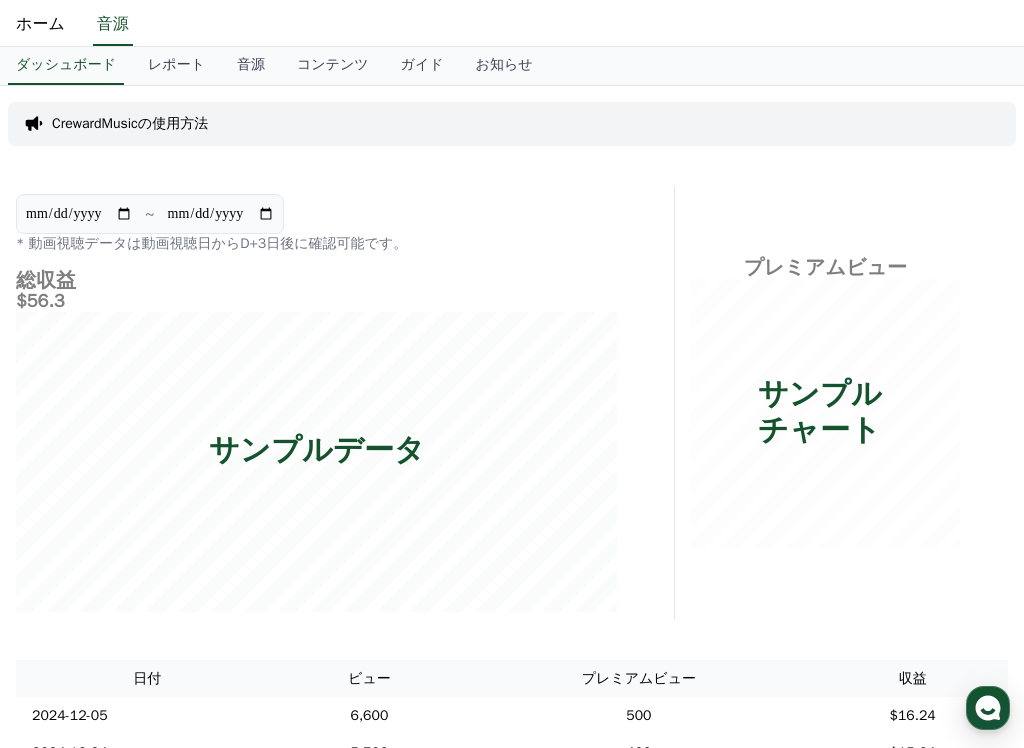 scroll, scrollTop: 0, scrollLeft: 0, axis: both 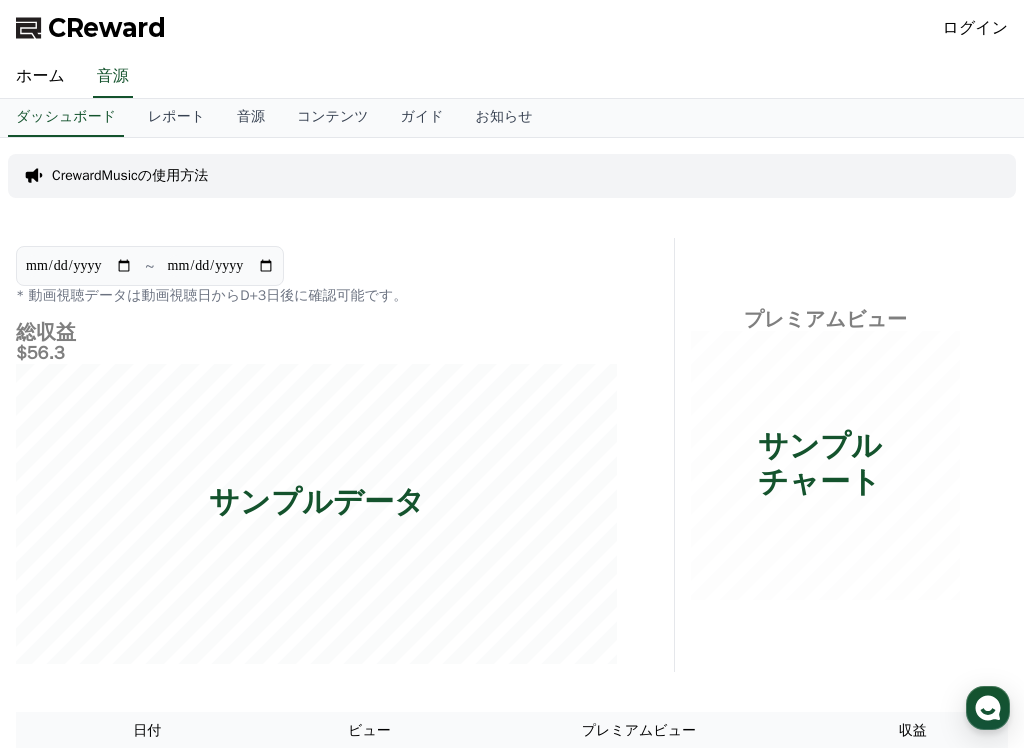 click on "ホーム" at bounding box center (40, 77) 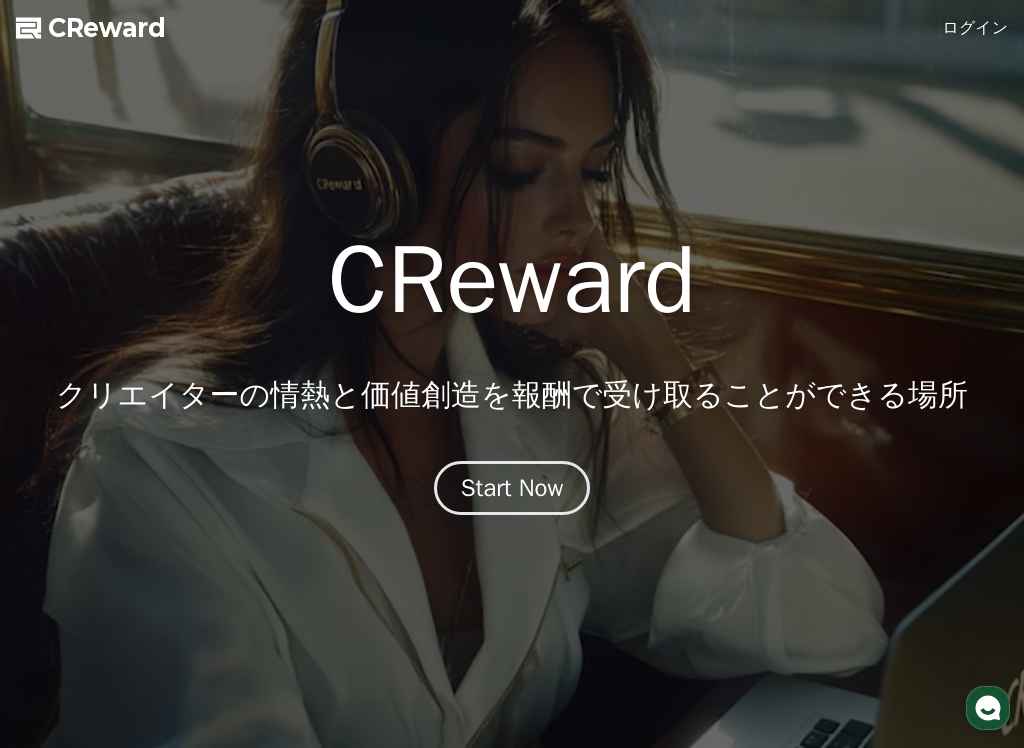 click on "Start Now" at bounding box center [512, 488] 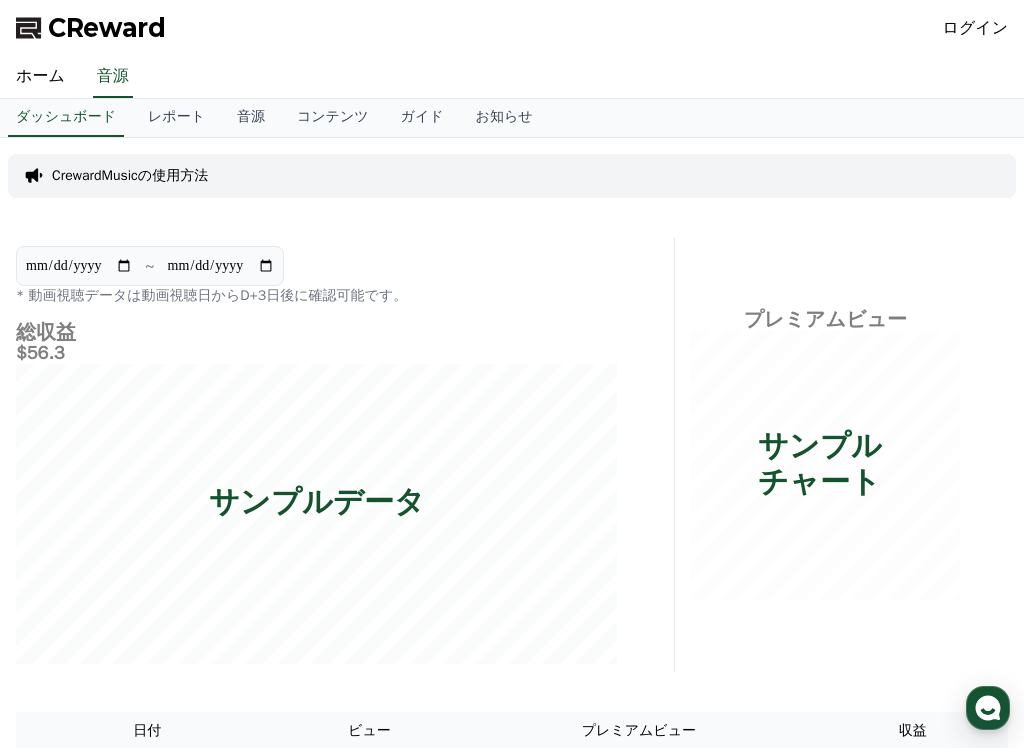 click on "レポート" at bounding box center (176, 118) 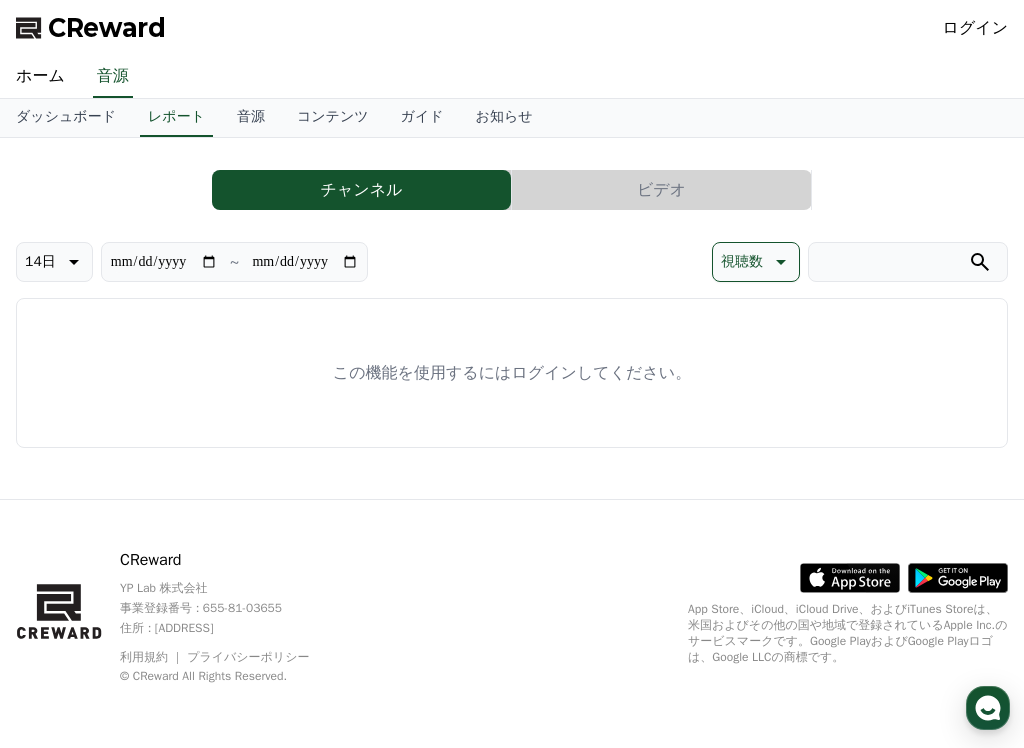 click on "音源" at bounding box center (251, 118) 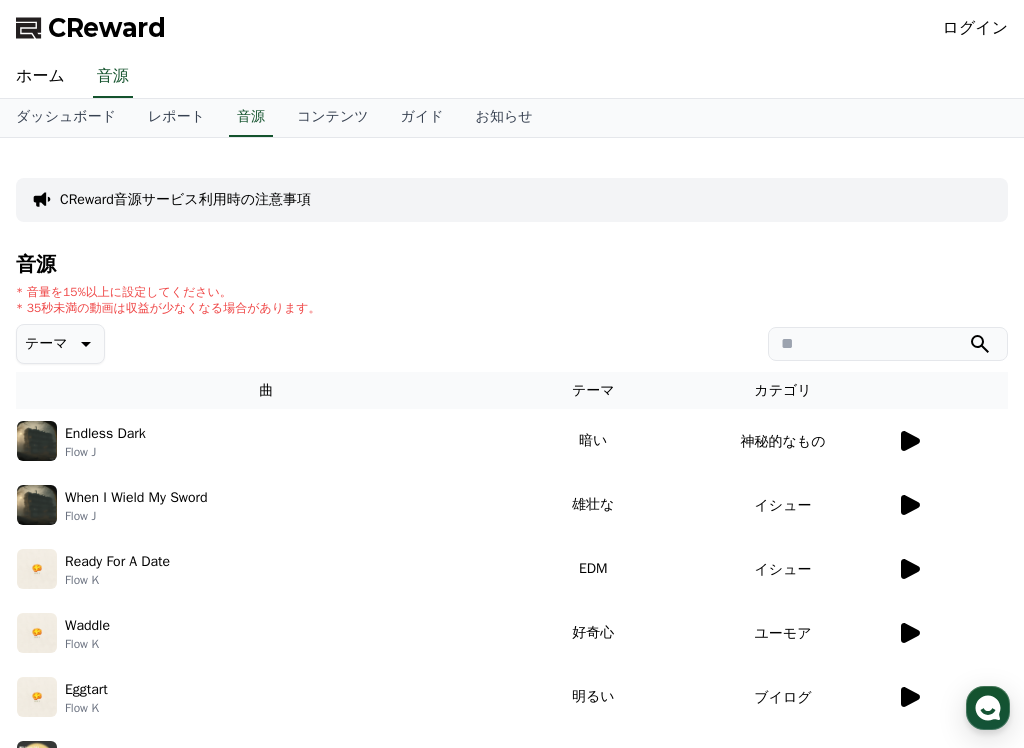 click on "コンテンツ" at bounding box center (333, 118) 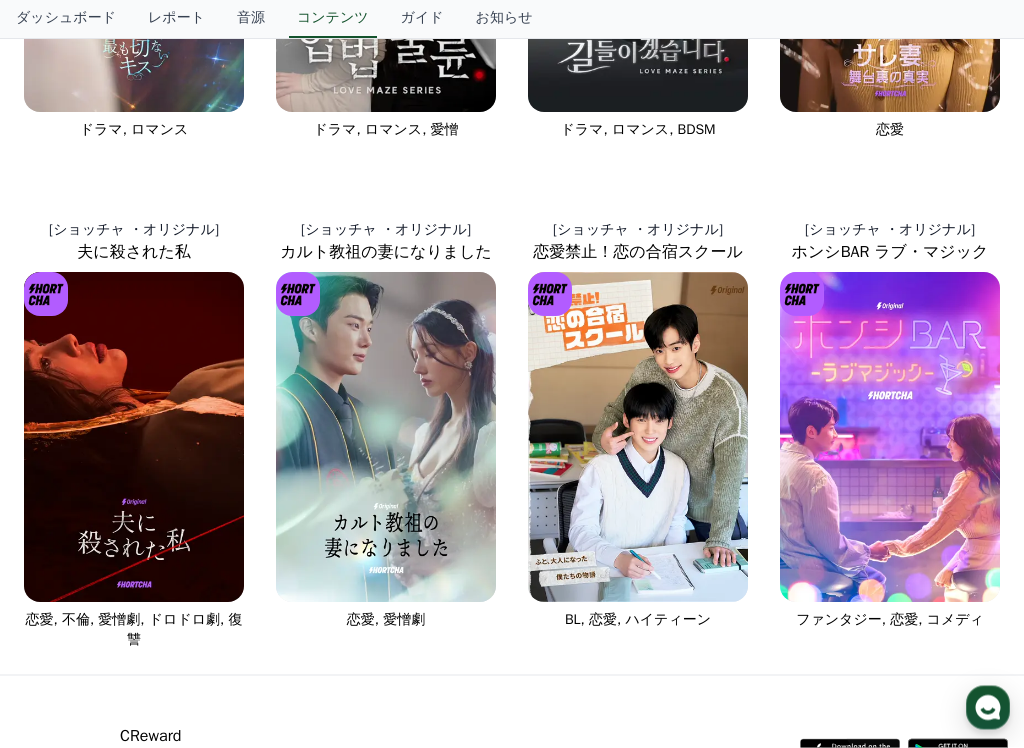 scroll, scrollTop: 459, scrollLeft: 0, axis: vertical 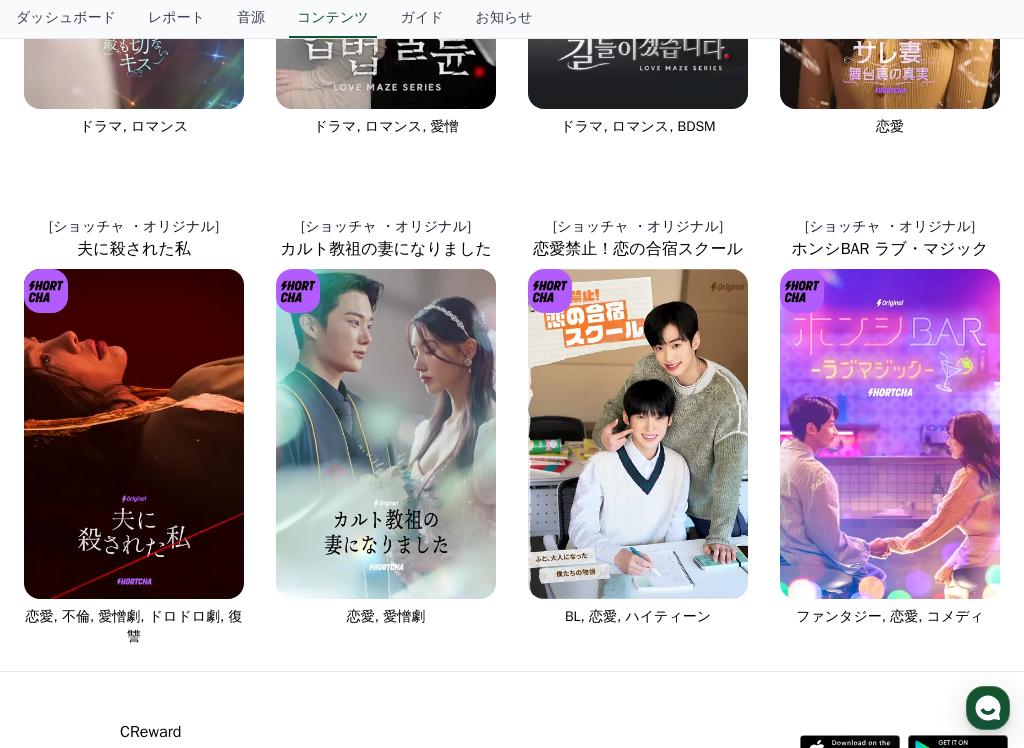 click at bounding box center [386, 434] 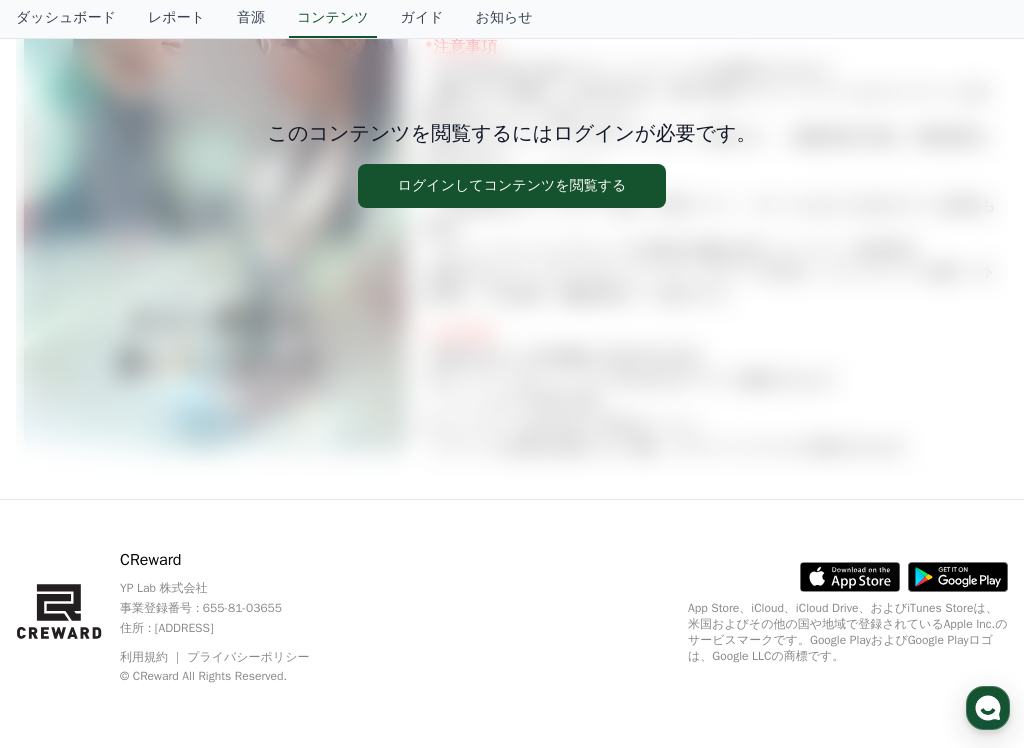 scroll, scrollTop: 0, scrollLeft: 0, axis: both 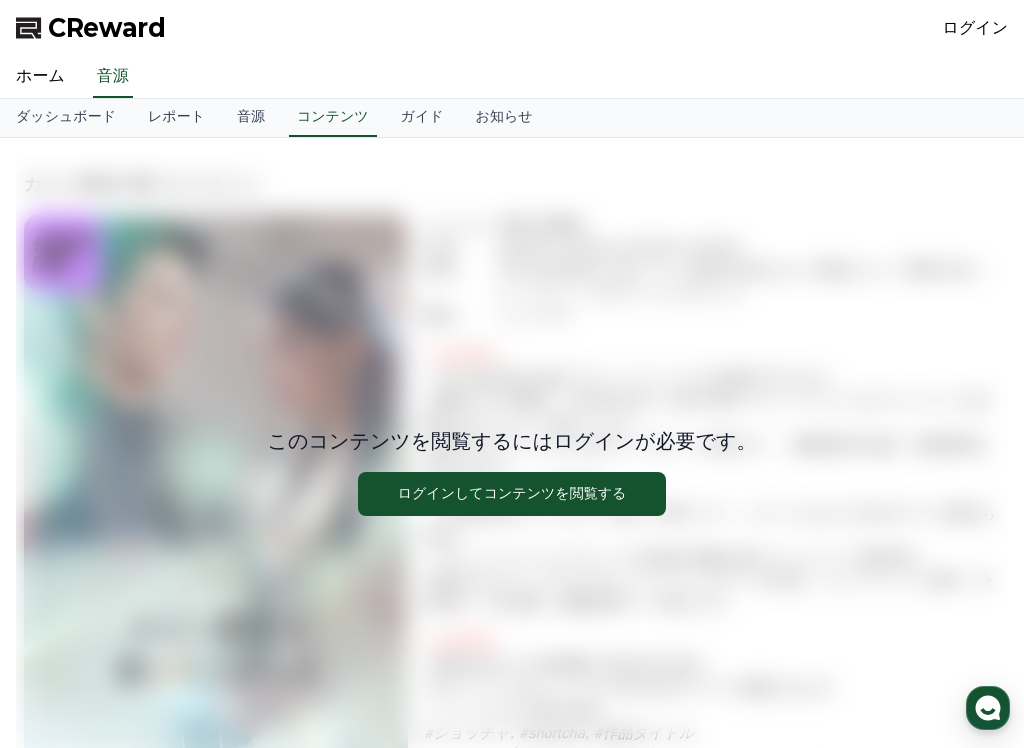 click on "ガイド" at bounding box center (422, 118) 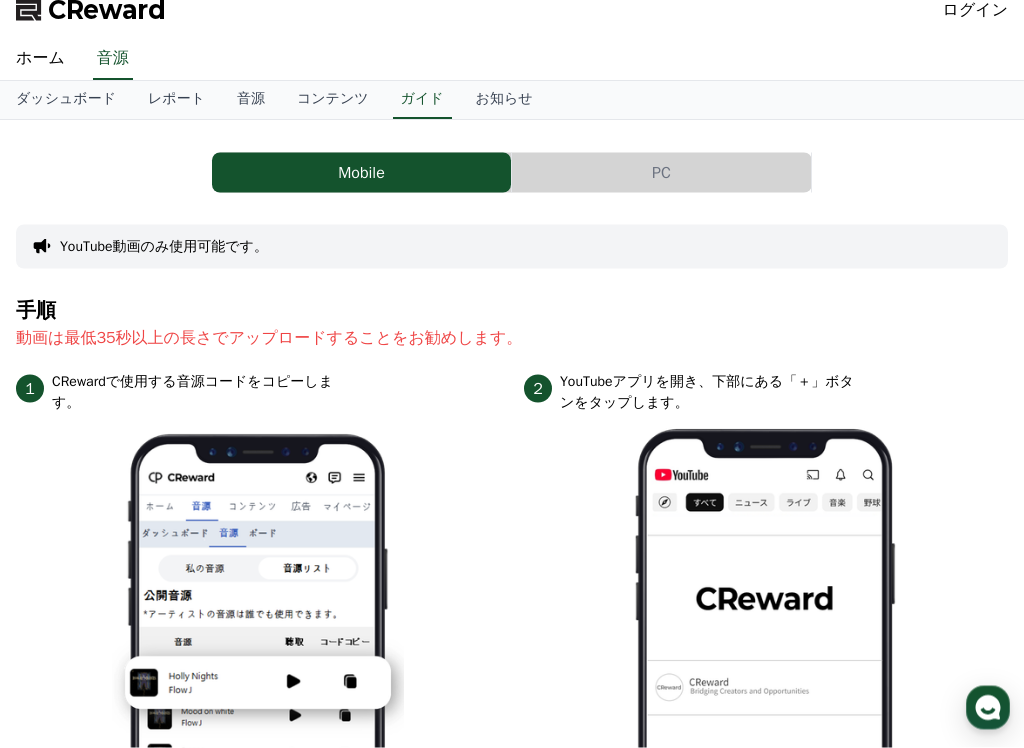 scroll, scrollTop: 0, scrollLeft: 0, axis: both 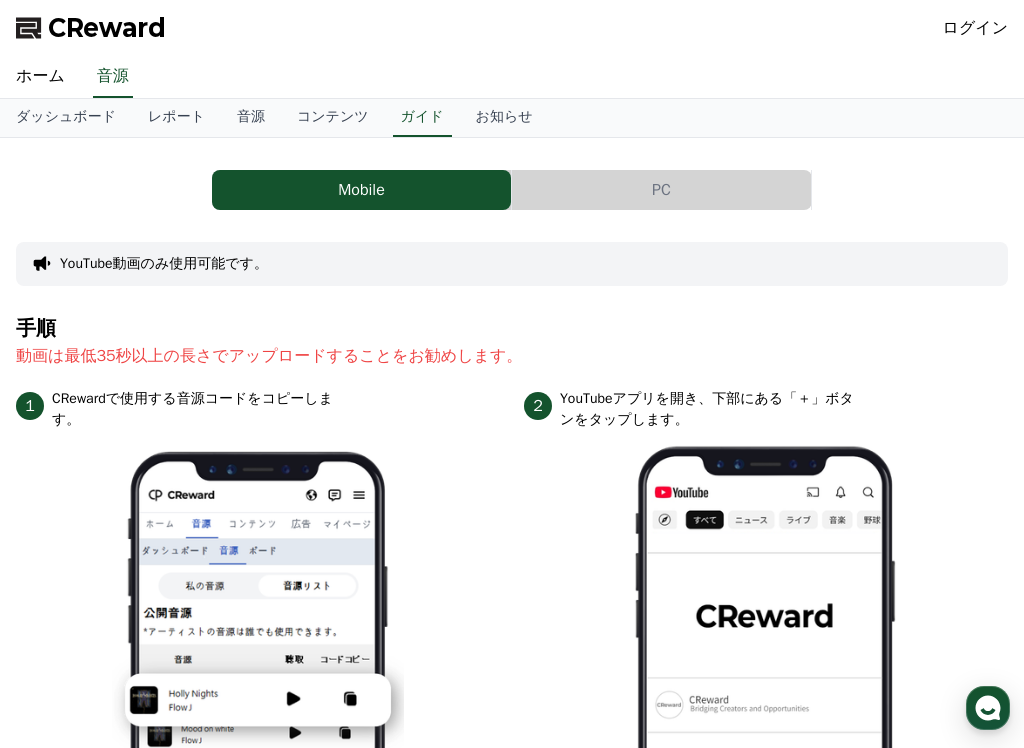 click on "お知らせ" at bounding box center (504, 118) 